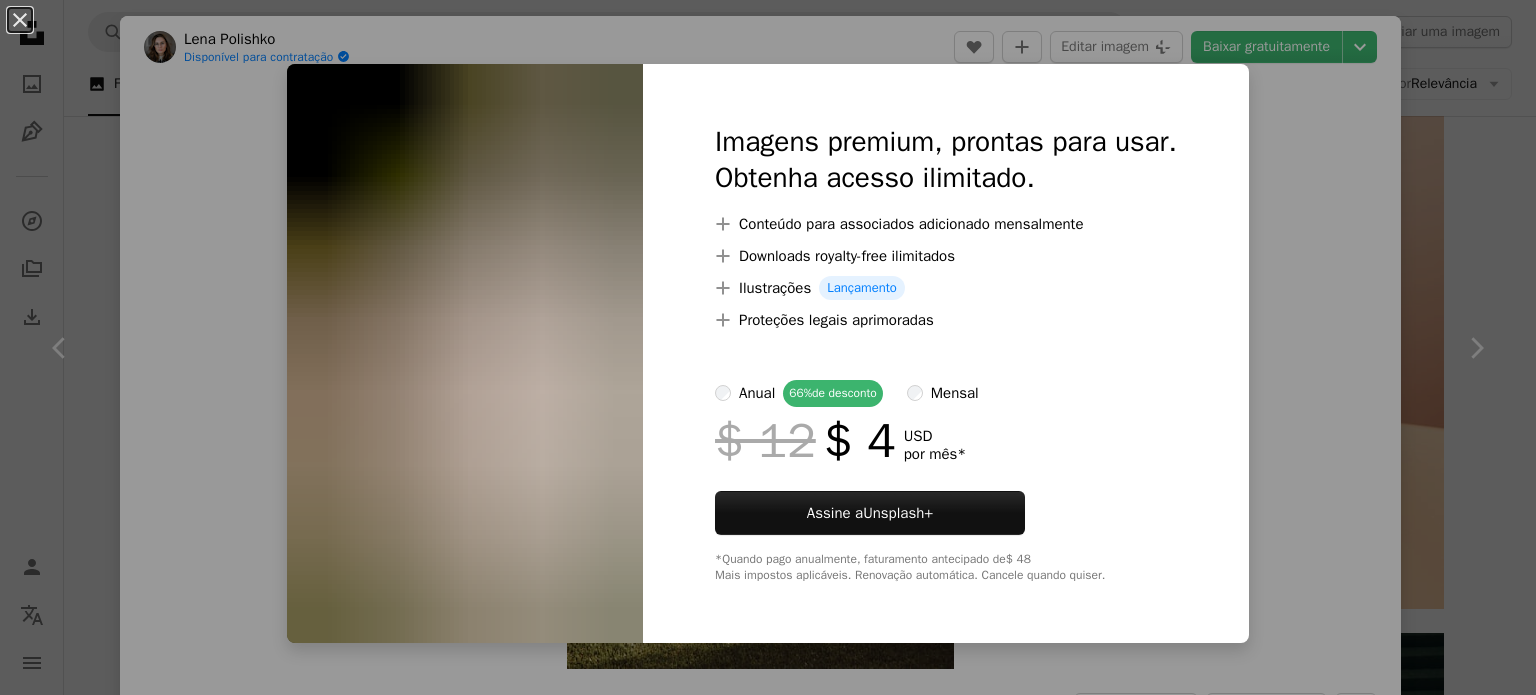 scroll, scrollTop: 0, scrollLeft: 0, axis: both 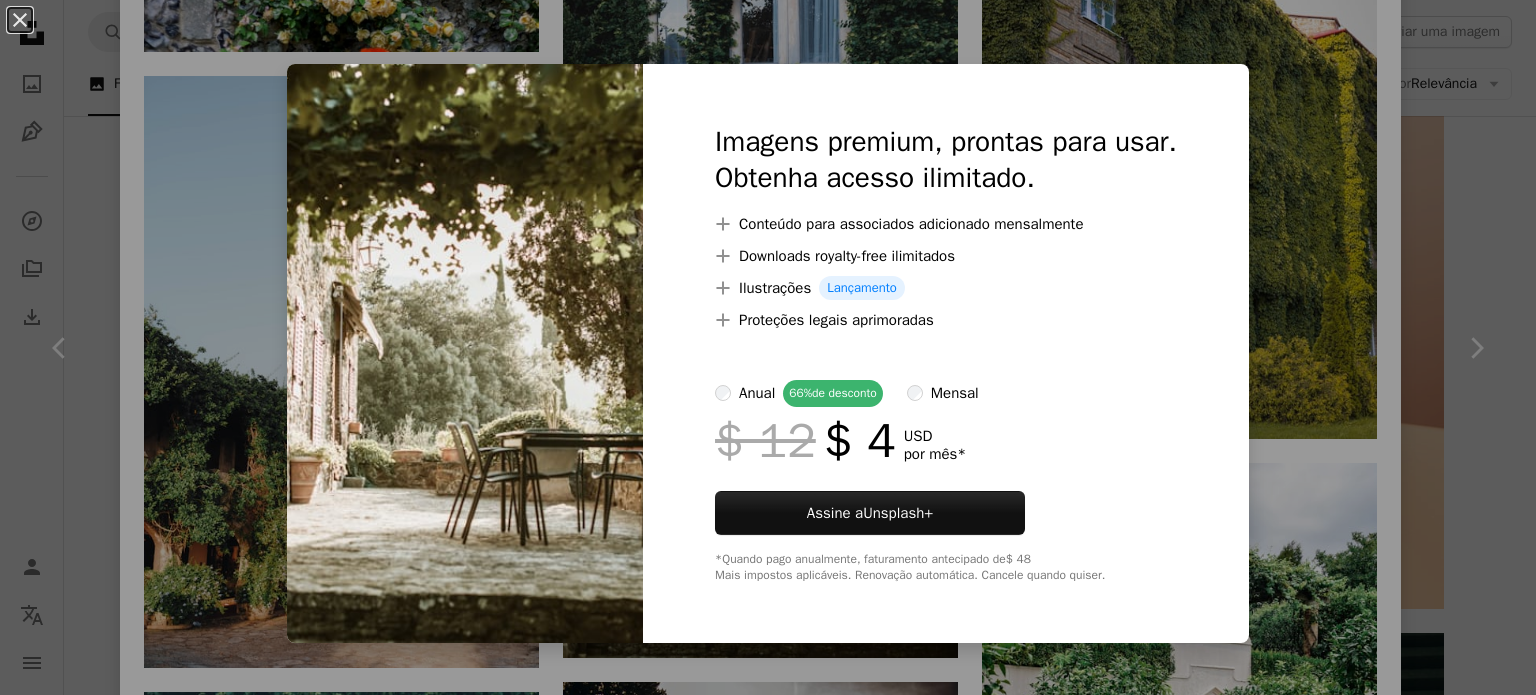 click on "An X shape Imagens premium, prontas para usar. Obtenha acesso ilimitado. A plus sign Conteúdo para associados adicionado mensalmente A plus sign Downloads royalty-free ilimitados A plus sign Ilustrações  Lançamento A plus sign Proteções legais aprimoradas anual 66%  de desconto mensal $ 12   $ 4 USD por mês * Assine a  Unsplash+ *Quando pago anualmente, faturamento antecipado de  $ 48 Mais impostos aplicáveis. Renovação automática. Cancele quando quiser." at bounding box center (768, 347) 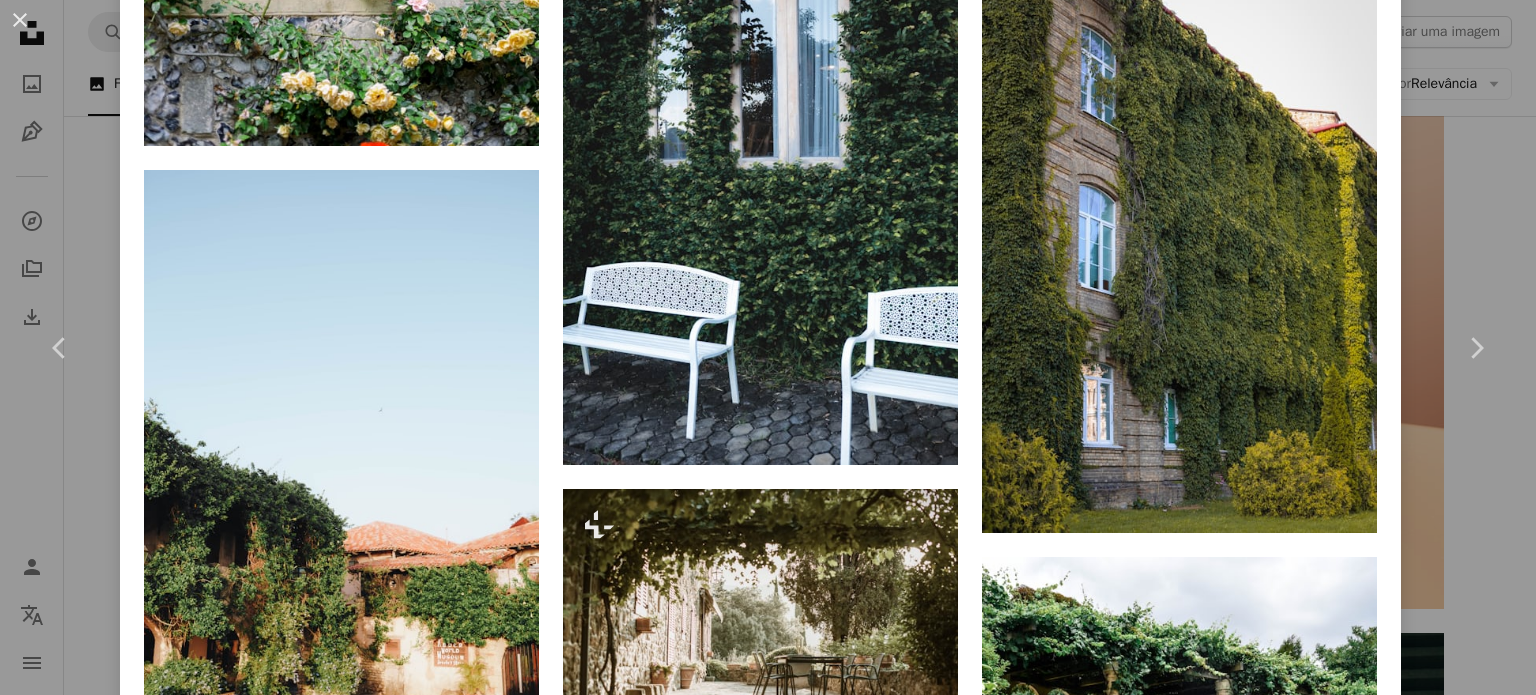 scroll, scrollTop: 3604, scrollLeft: 0, axis: vertical 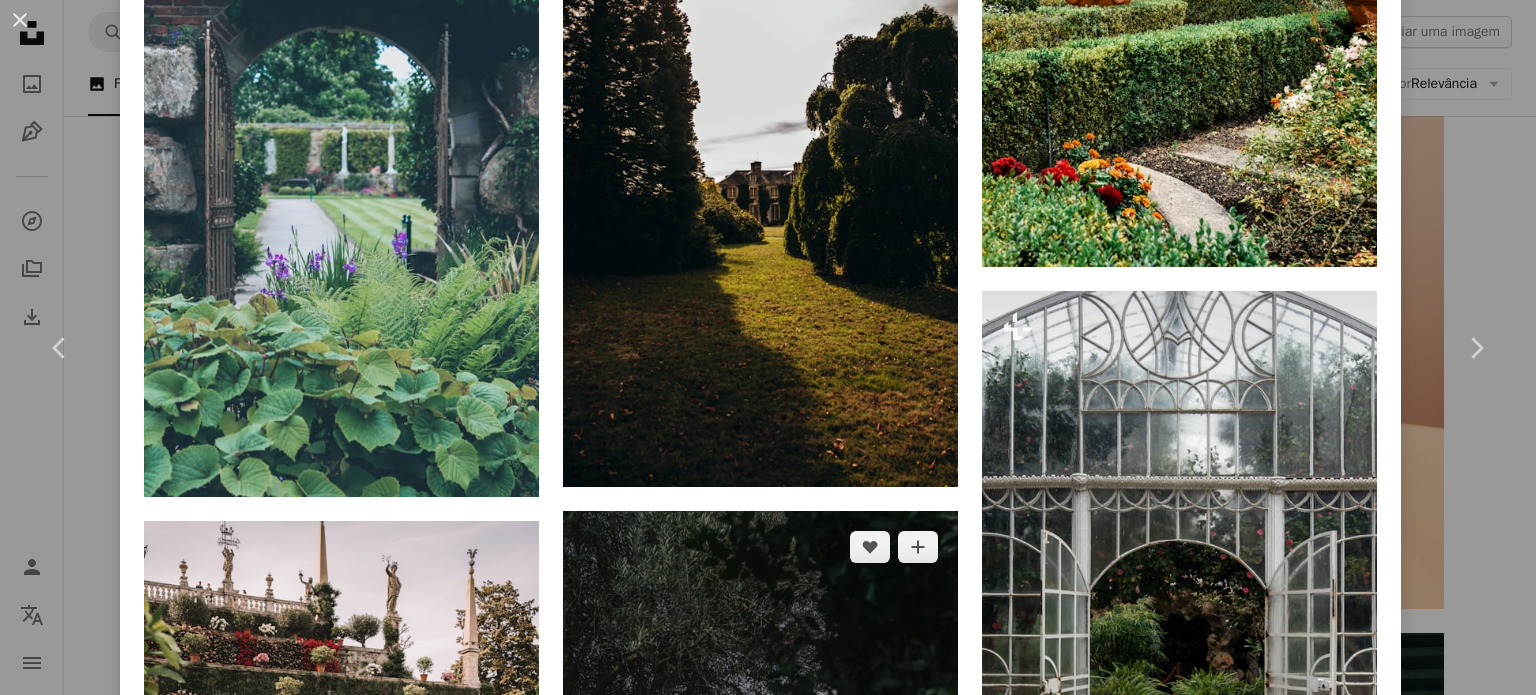 click at bounding box center [760, 807] 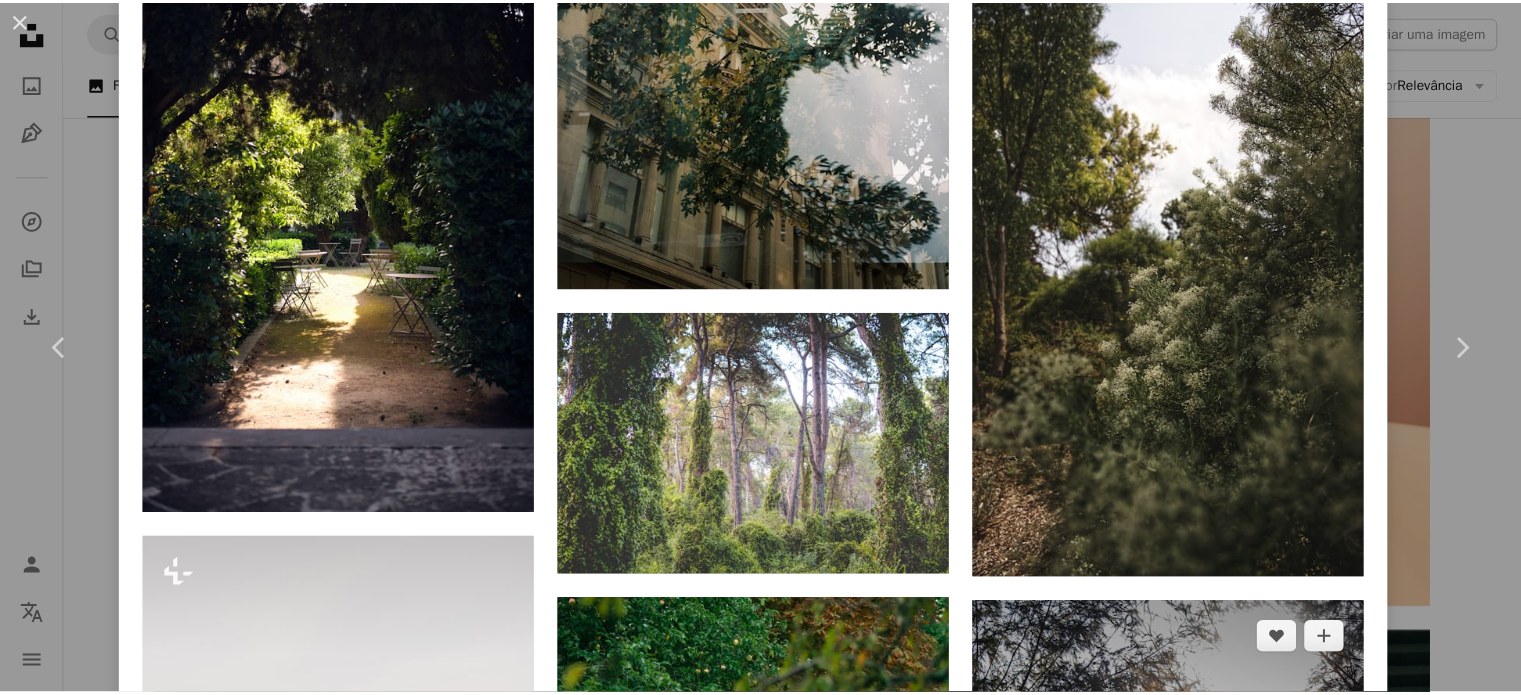scroll, scrollTop: 3505, scrollLeft: 0, axis: vertical 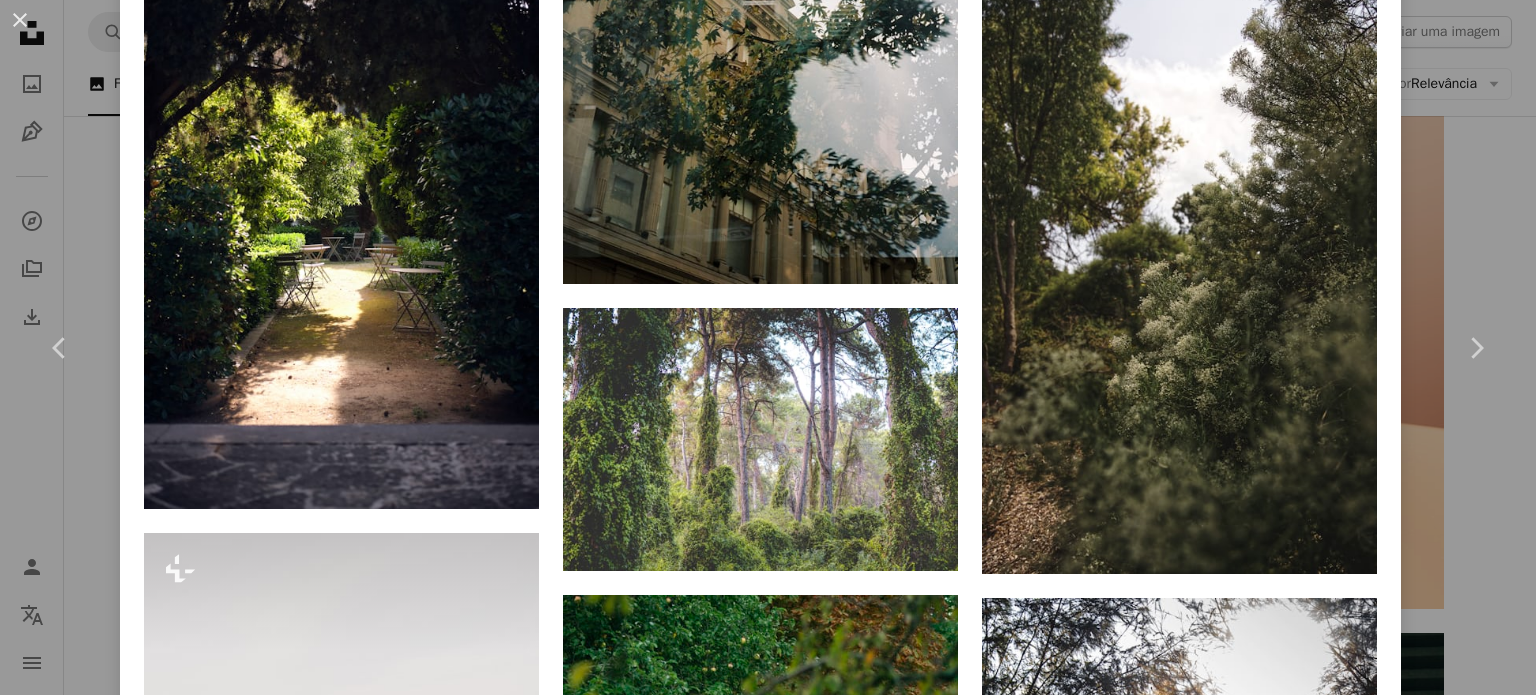 click on "A heart A plus sign [FIRST] [LAST] Disponível para contratação A checkmark inside of a circle A heart A plus sign Editar imagem   Plus sign for Unsplash+ Baixar gratuitamente Chevron down Zoom in Visualizações 919 Downloads 12 A forward-right arrow Compartilhar Info icon Informações More Actions Calendar outlined Publicada em  5 de [MONTH] de 2023 Camera SONY, ILCE-7 Safety Uso gratuito sob a  Licença da Unsplash jardim grama ao ar livre vegetação Birdbath Fotos de stock gratuitas Pesquise imagens premium relacionadas na iStock  |  Economize 20% com o código UNSPLASH20 Ver mais na iStock  ↗ Imagens relacionadas A heart A plus sign [FIRST] [LAST] Disponível para contratação A checkmark inside of a circle Arrow pointing down Plus sign for Unsplash+ A heart A plus sign Cj Para  Unsplash+ A lock   Baixar A heart A plus sign [FIRST] [LAST] Arrow pointing down A heart A plus sign [FIRST] [LAST] Disponível para contratação A checkmark inside of a circle Arrow pointing down A heart A heart" at bounding box center (768, 347) 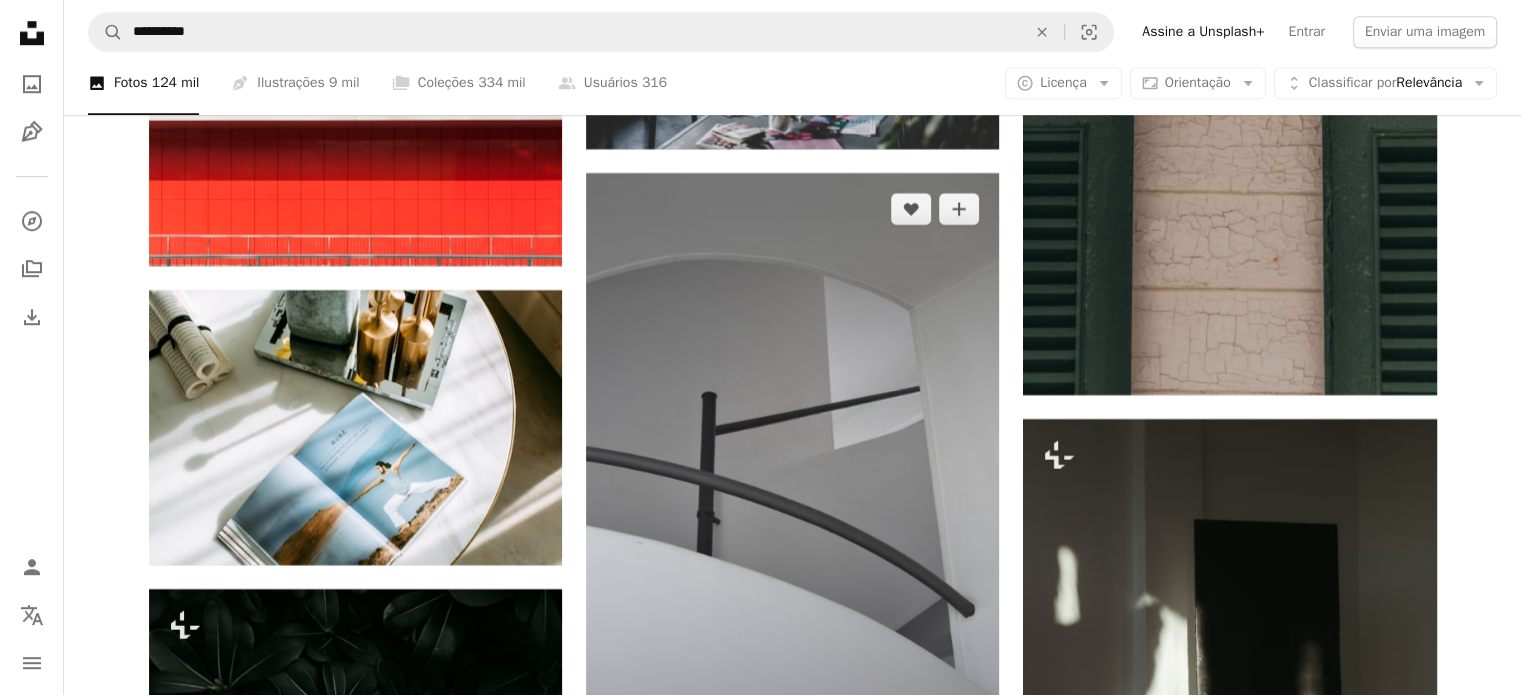 scroll, scrollTop: 47145, scrollLeft: 0, axis: vertical 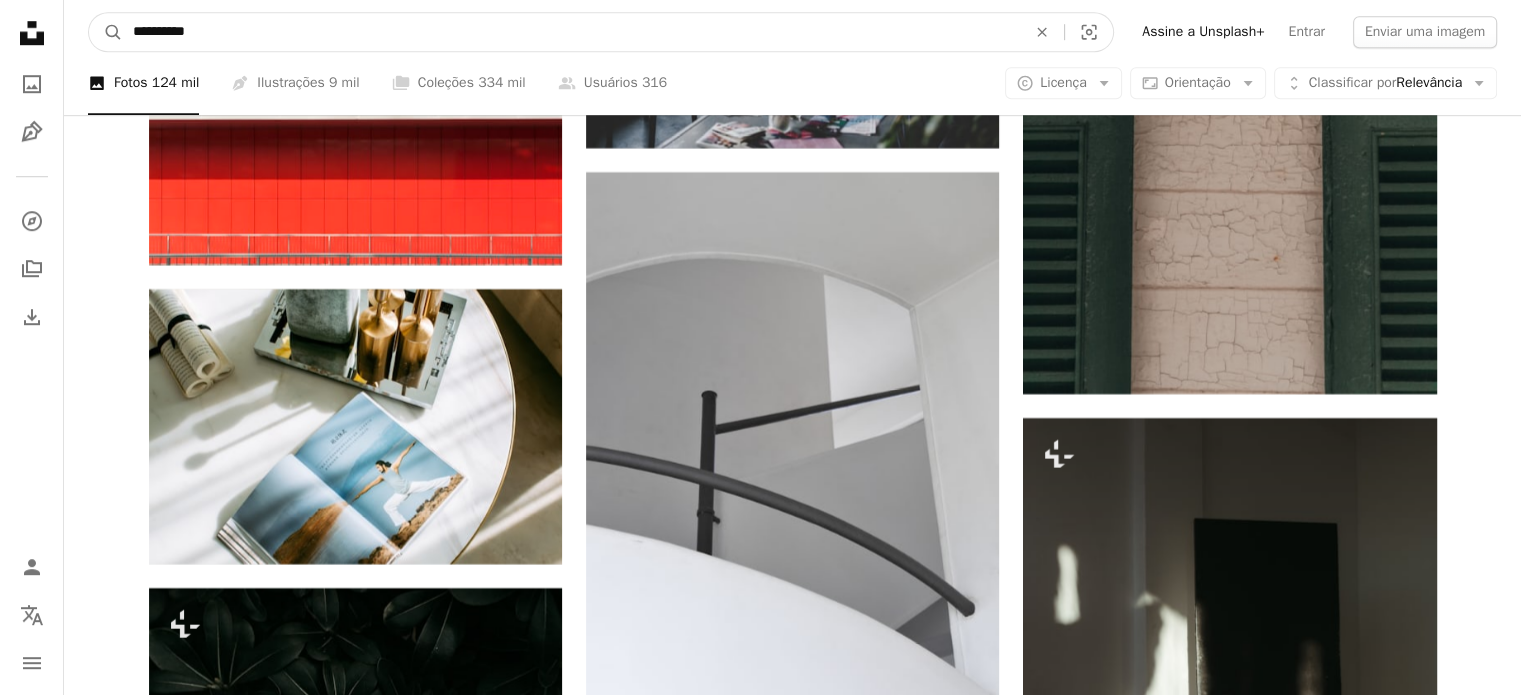 click on "*********" at bounding box center [571, 32] 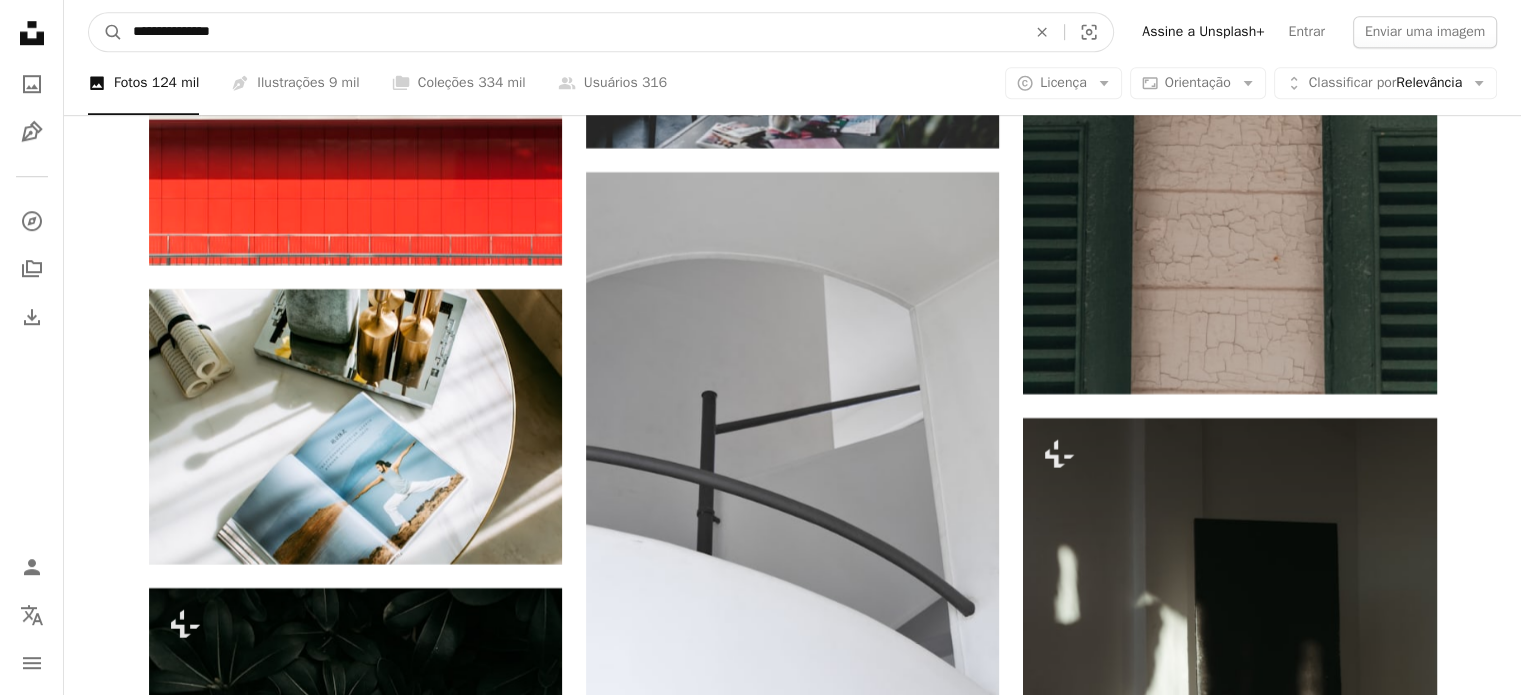type on "**********" 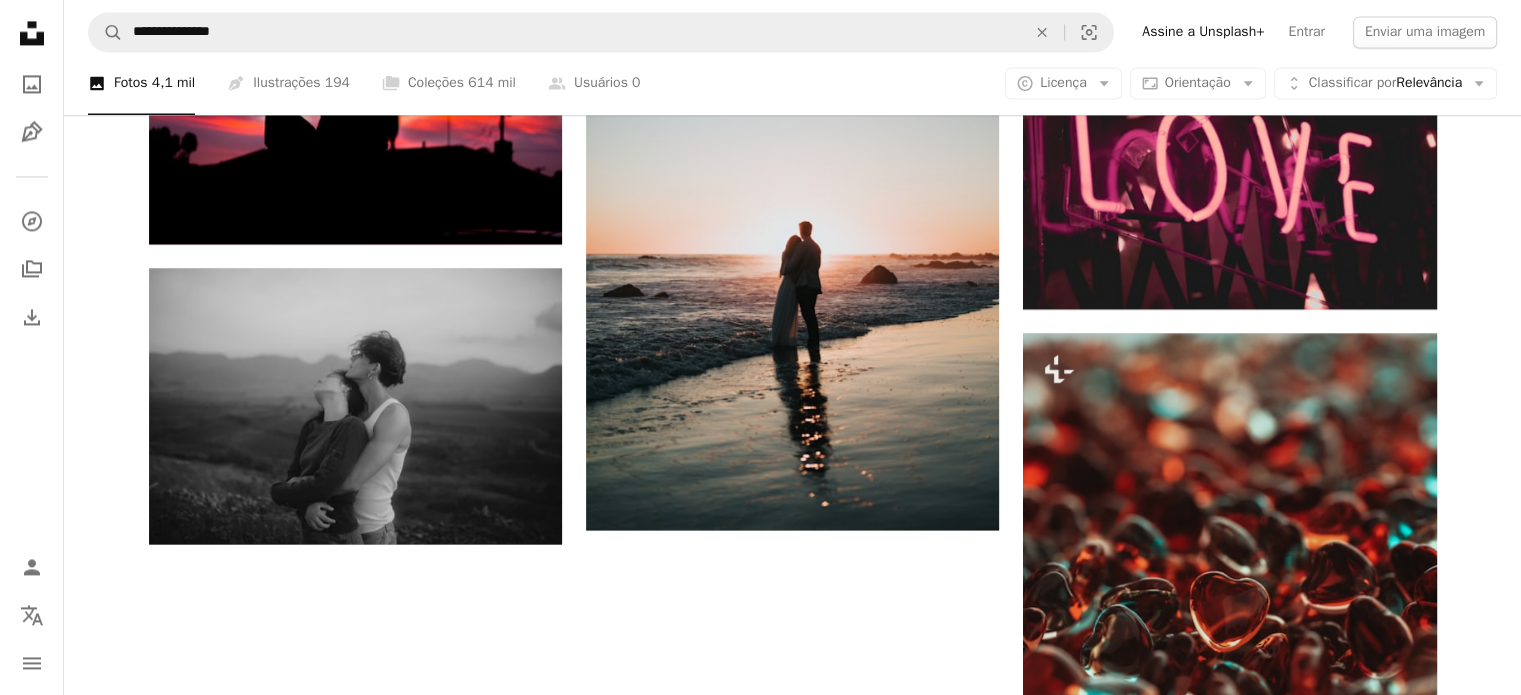 scroll, scrollTop: 3144, scrollLeft: 0, axis: vertical 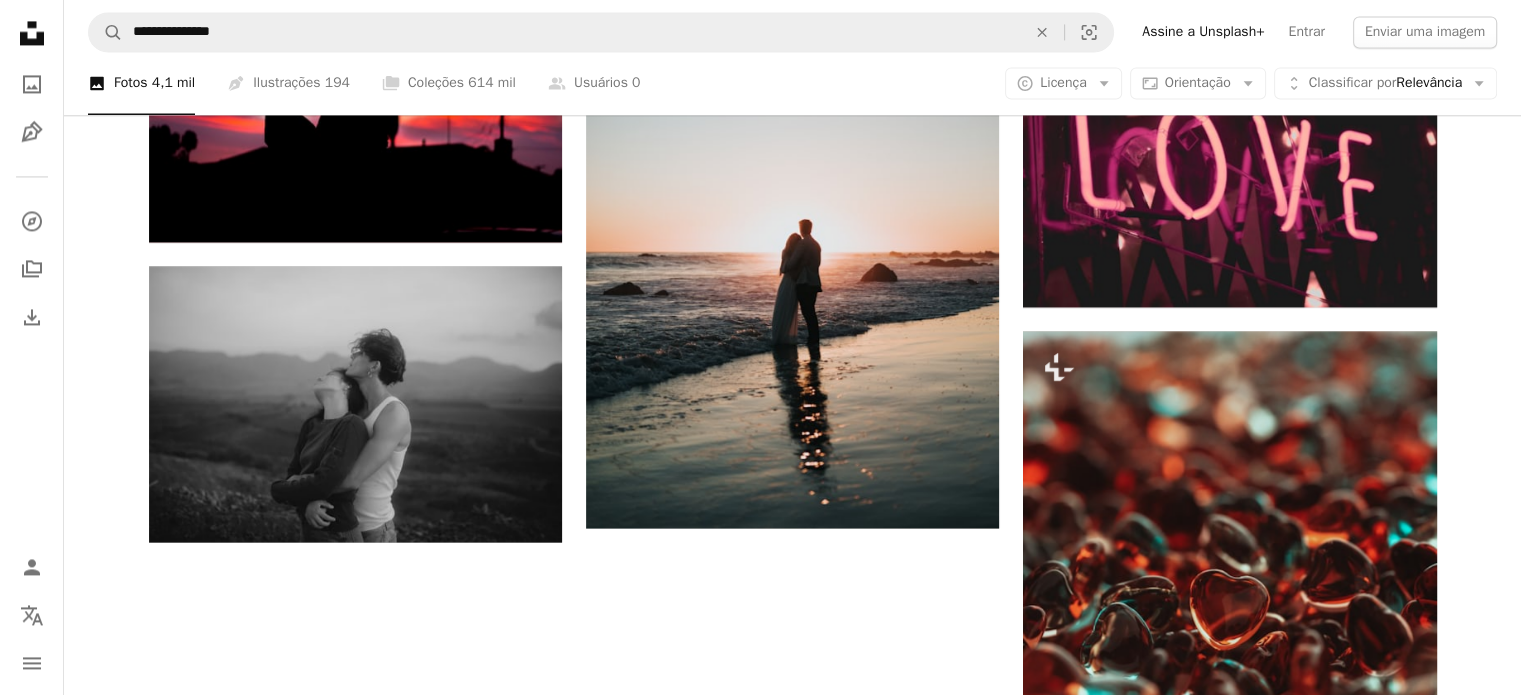 click on "Carregar mais" at bounding box center (793, 1031) 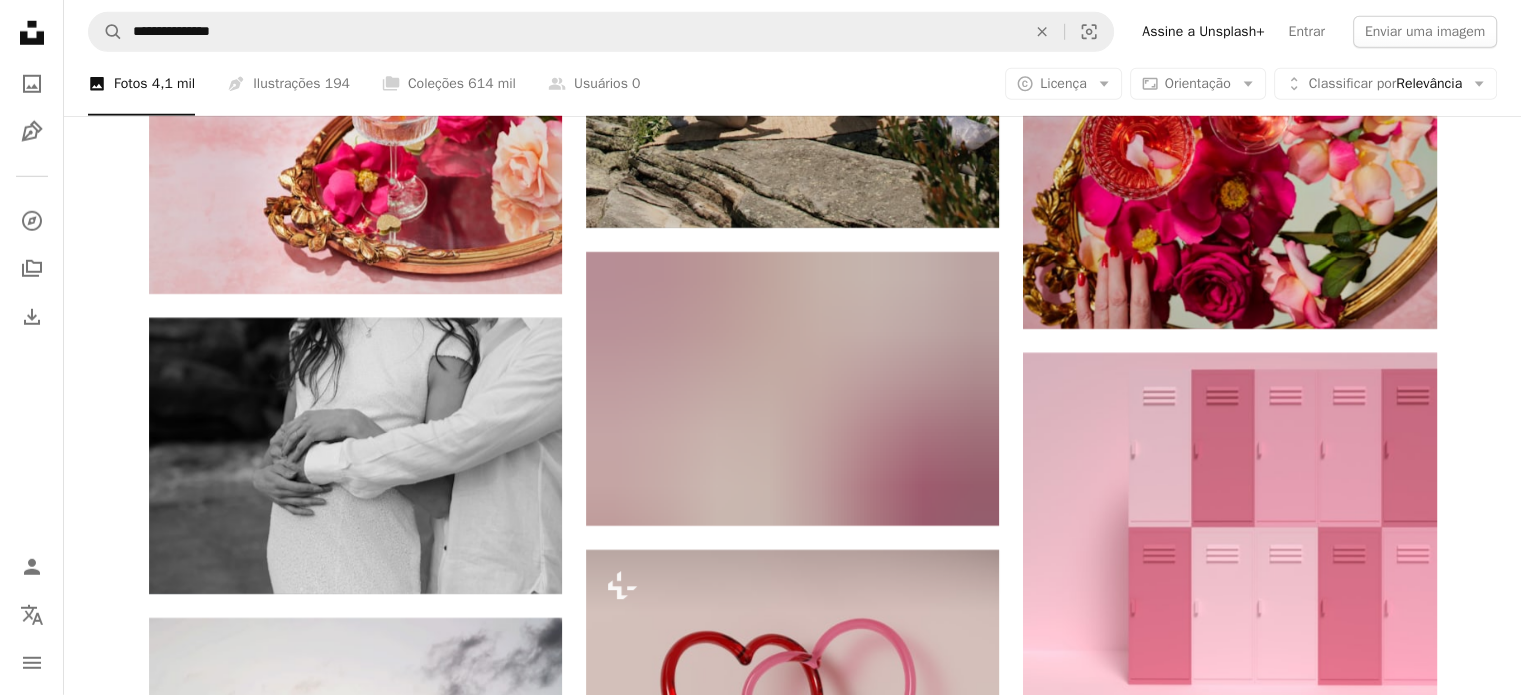 scroll, scrollTop: 36296, scrollLeft: 0, axis: vertical 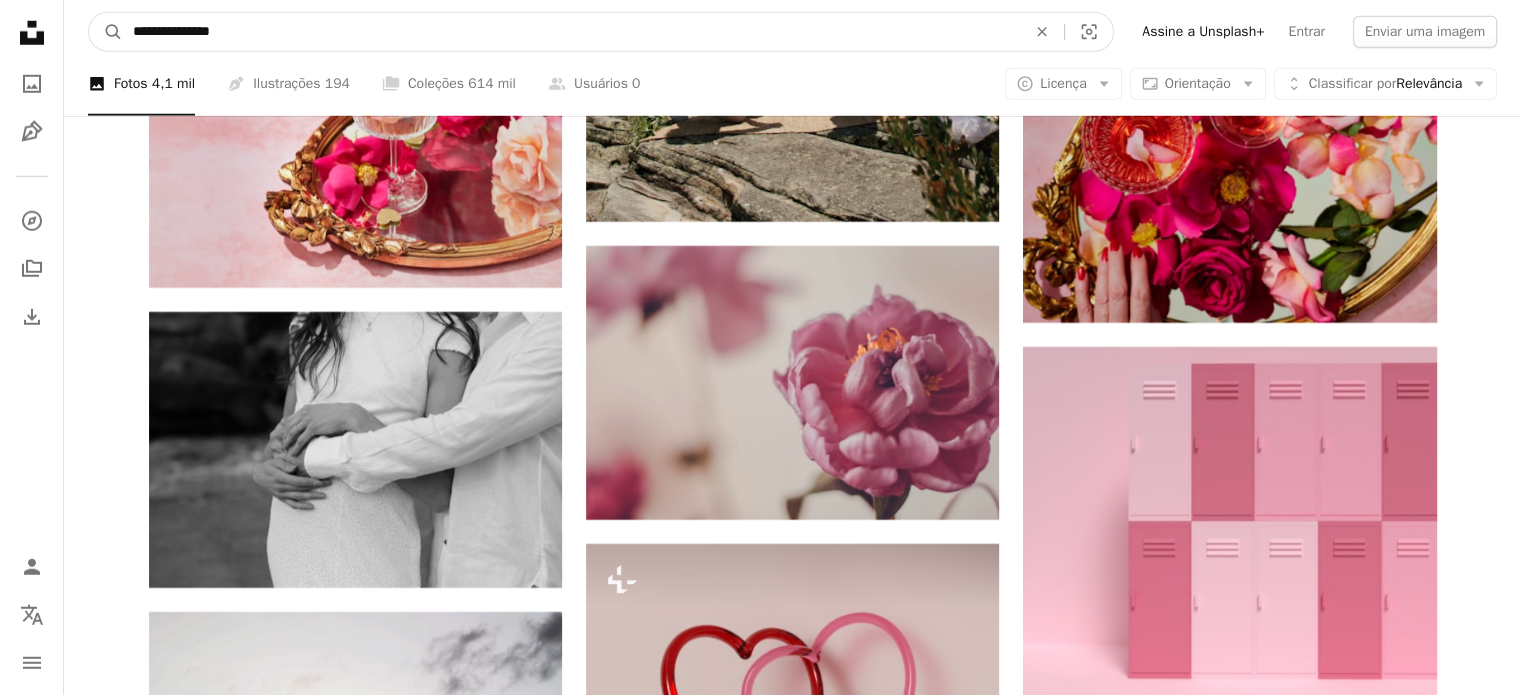 click on "**********" at bounding box center [571, 32] 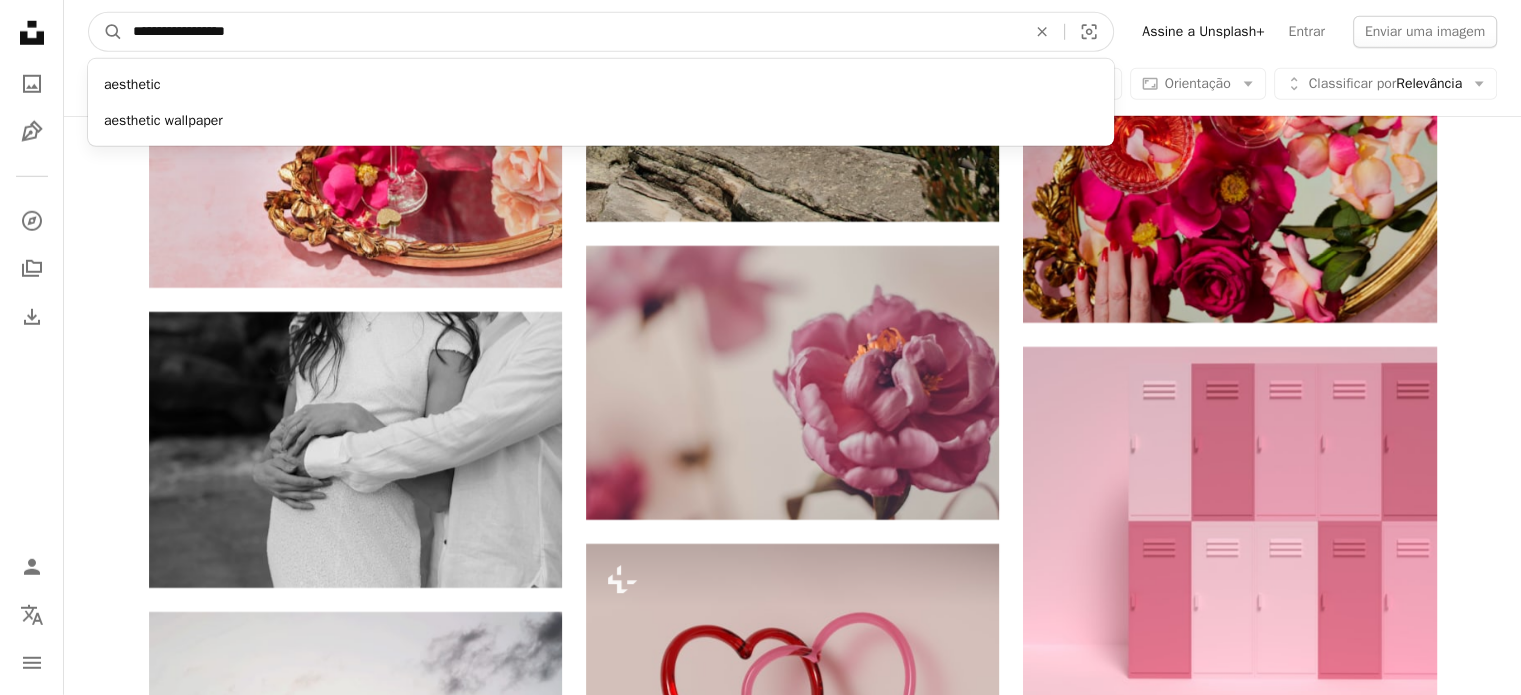 type on "**********" 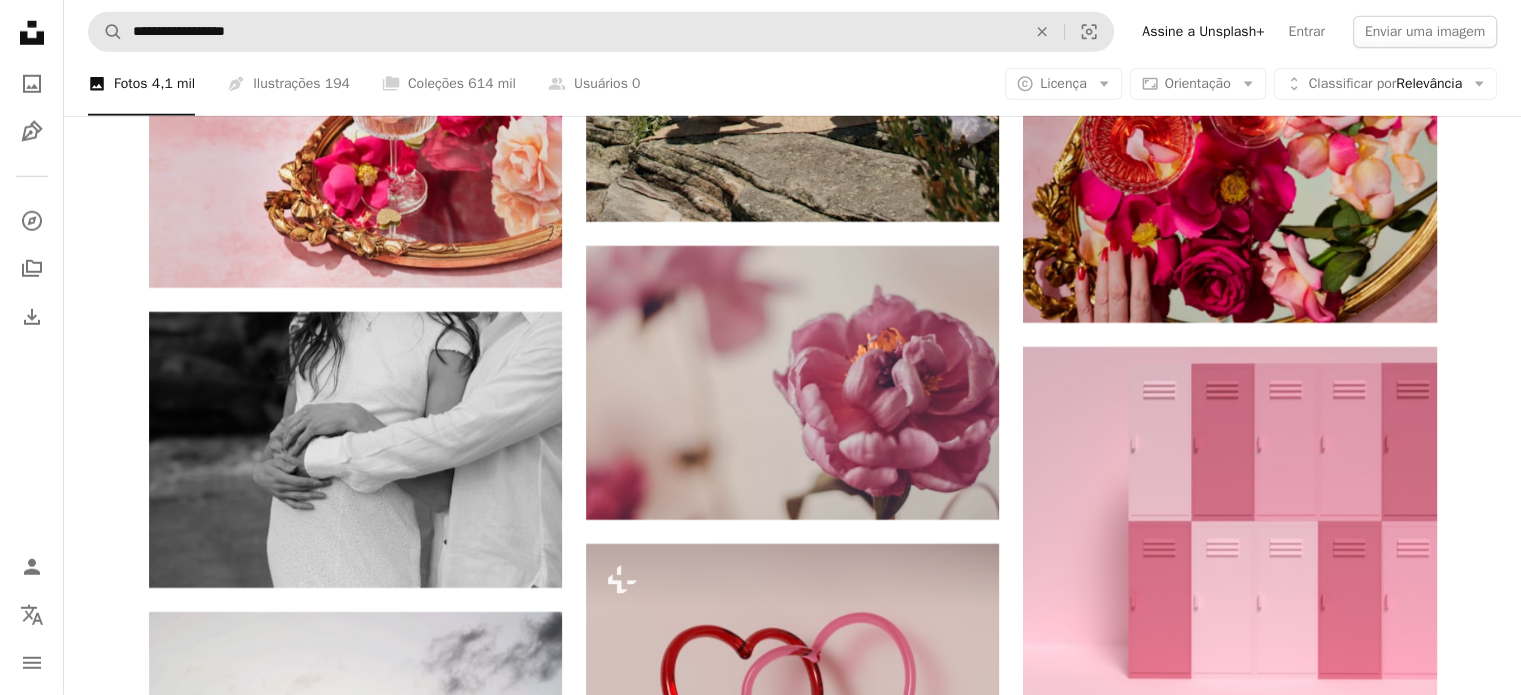 scroll, scrollTop: 0, scrollLeft: 0, axis: both 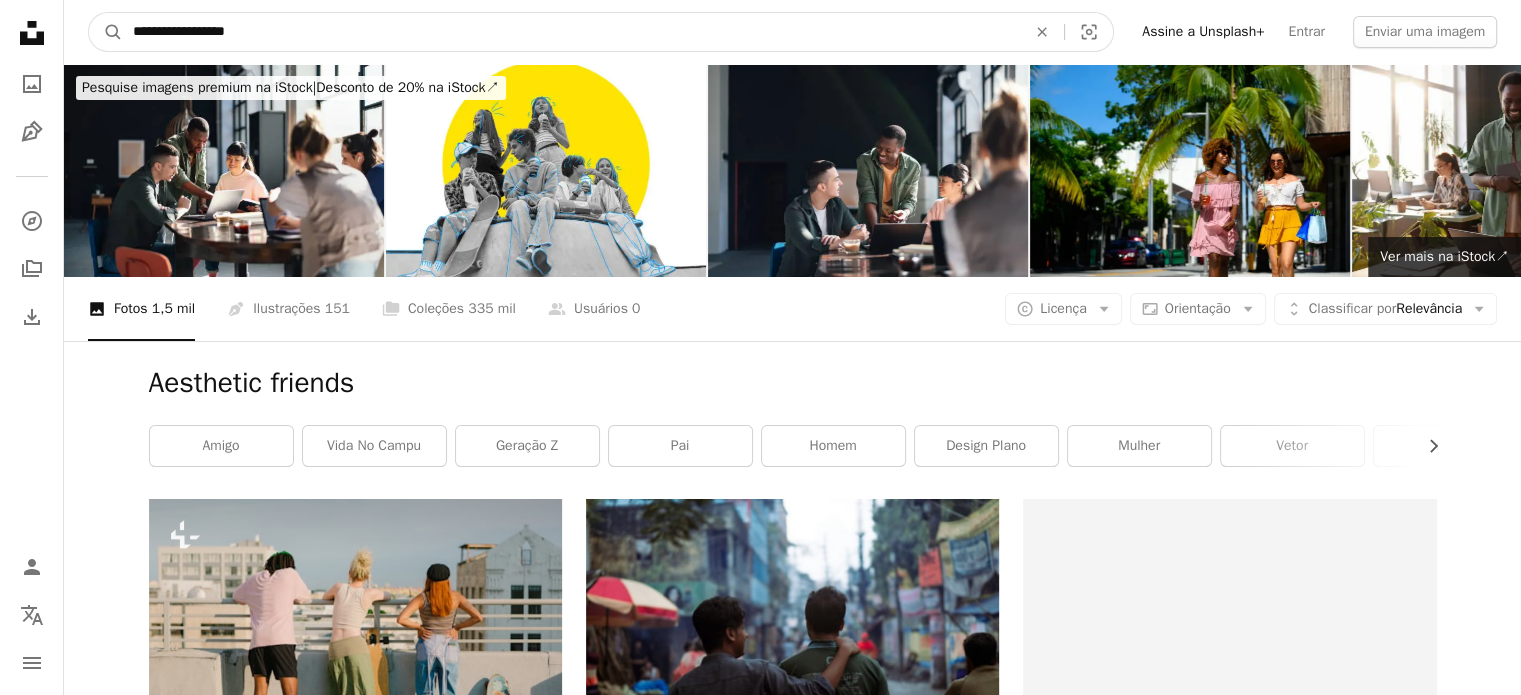 click on "**********" at bounding box center (571, 32) 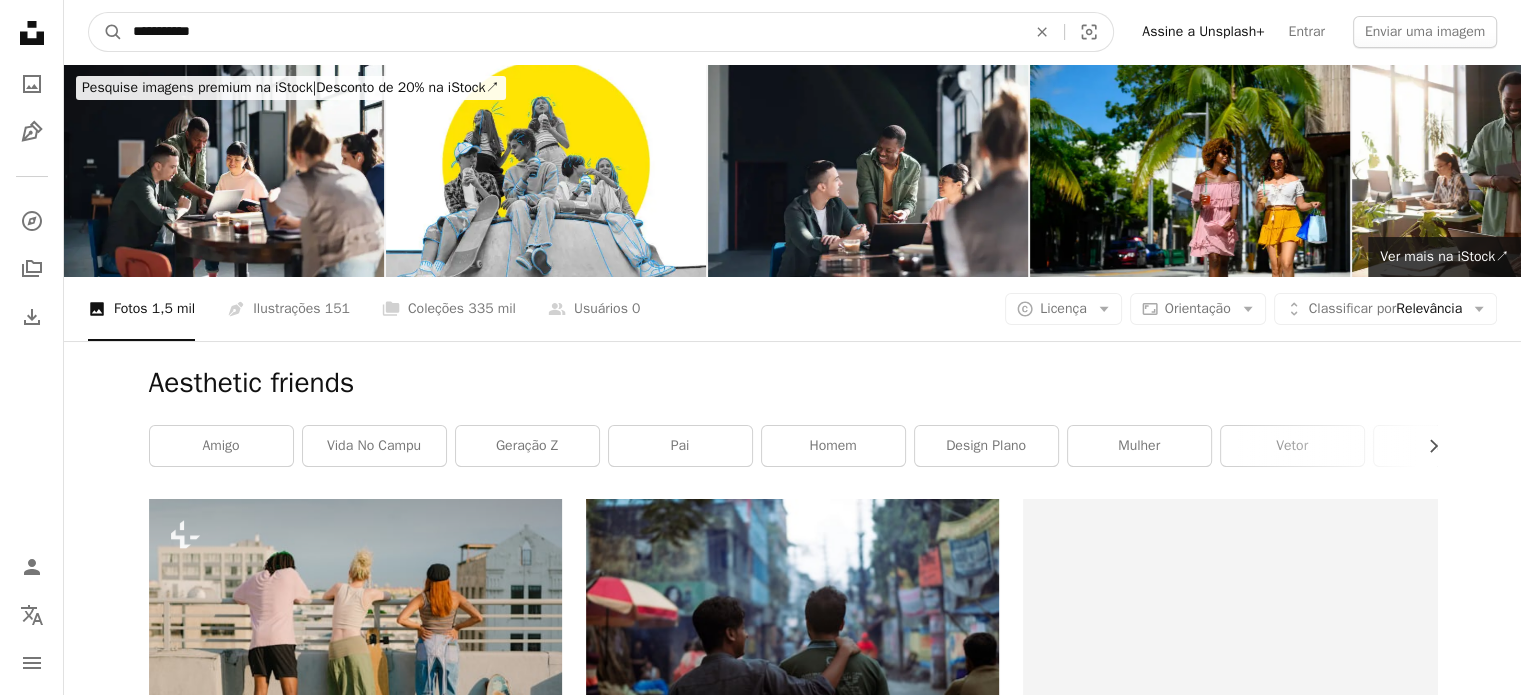 type on "*********" 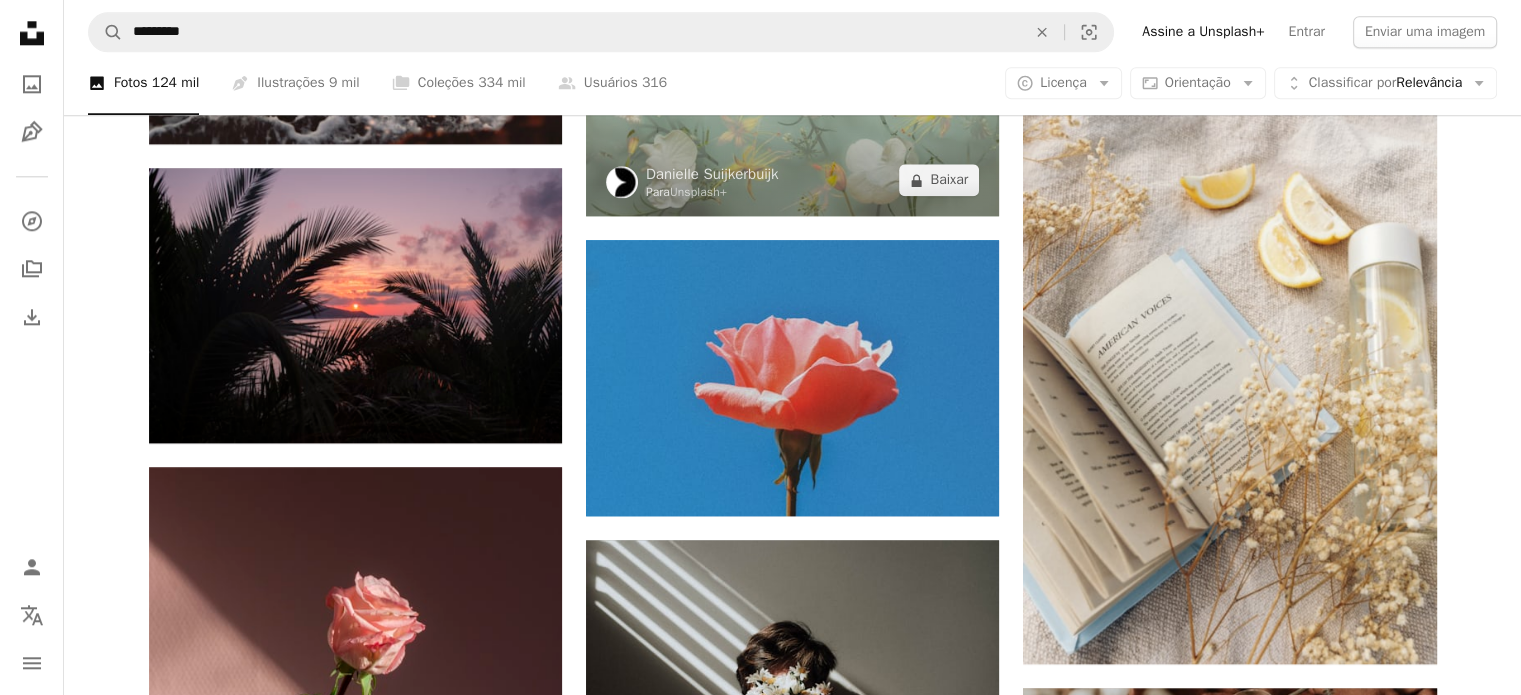 scroll, scrollTop: 2316, scrollLeft: 0, axis: vertical 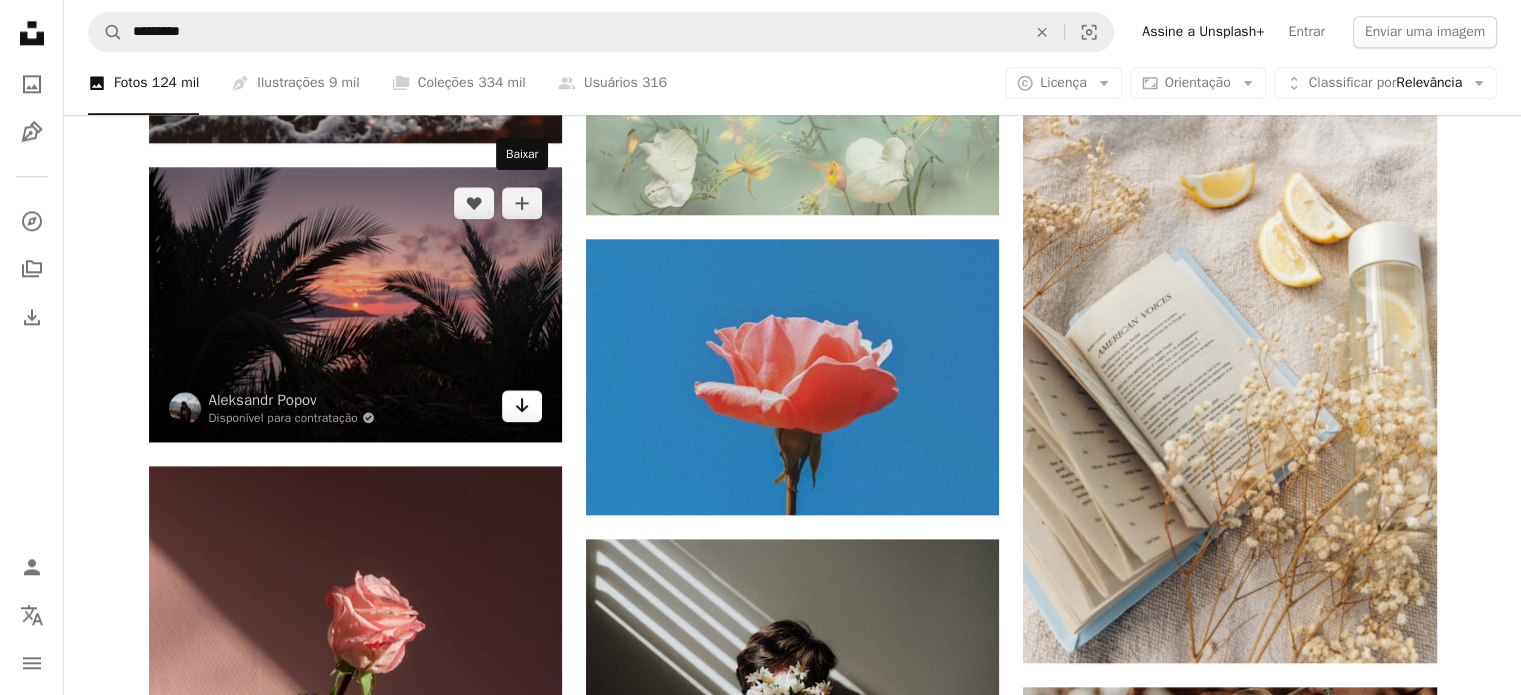 click on "Arrow pointing down" 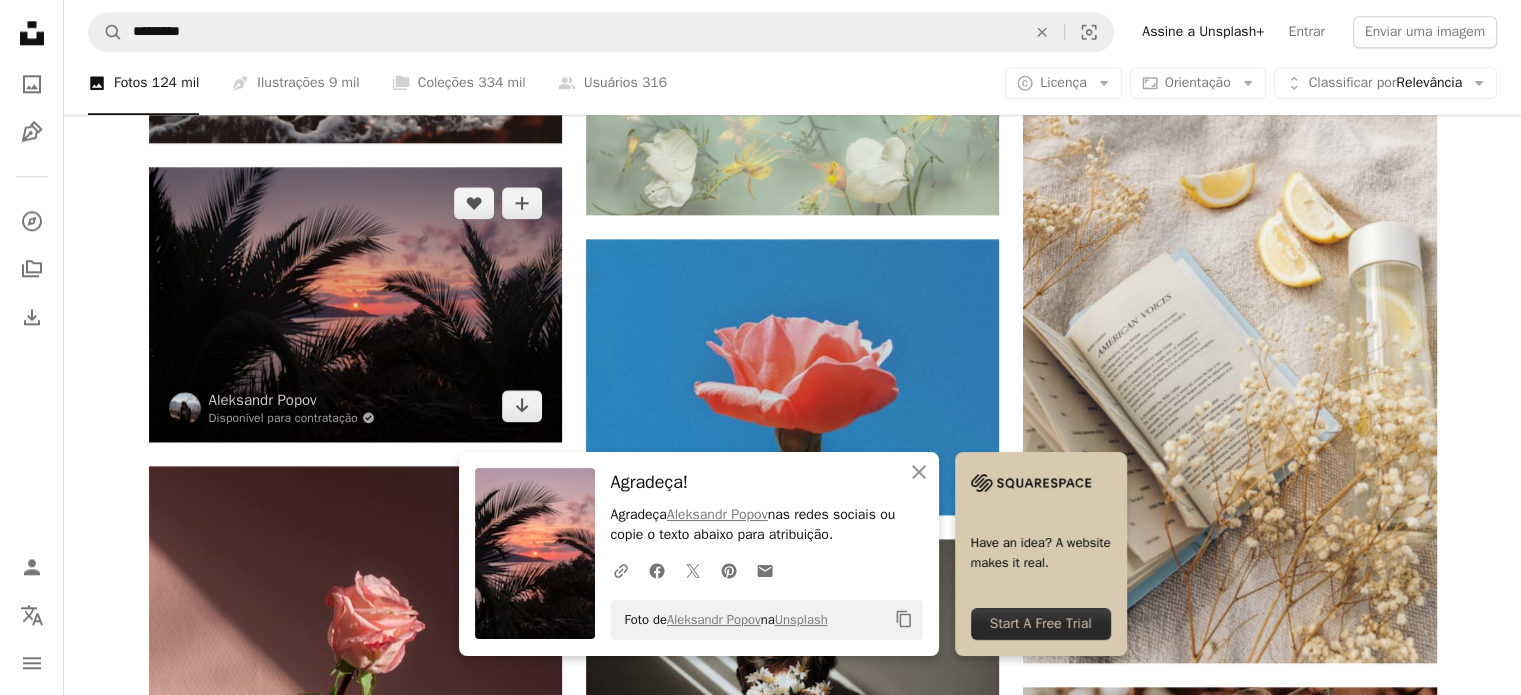 click at bounding box center [355, 304] 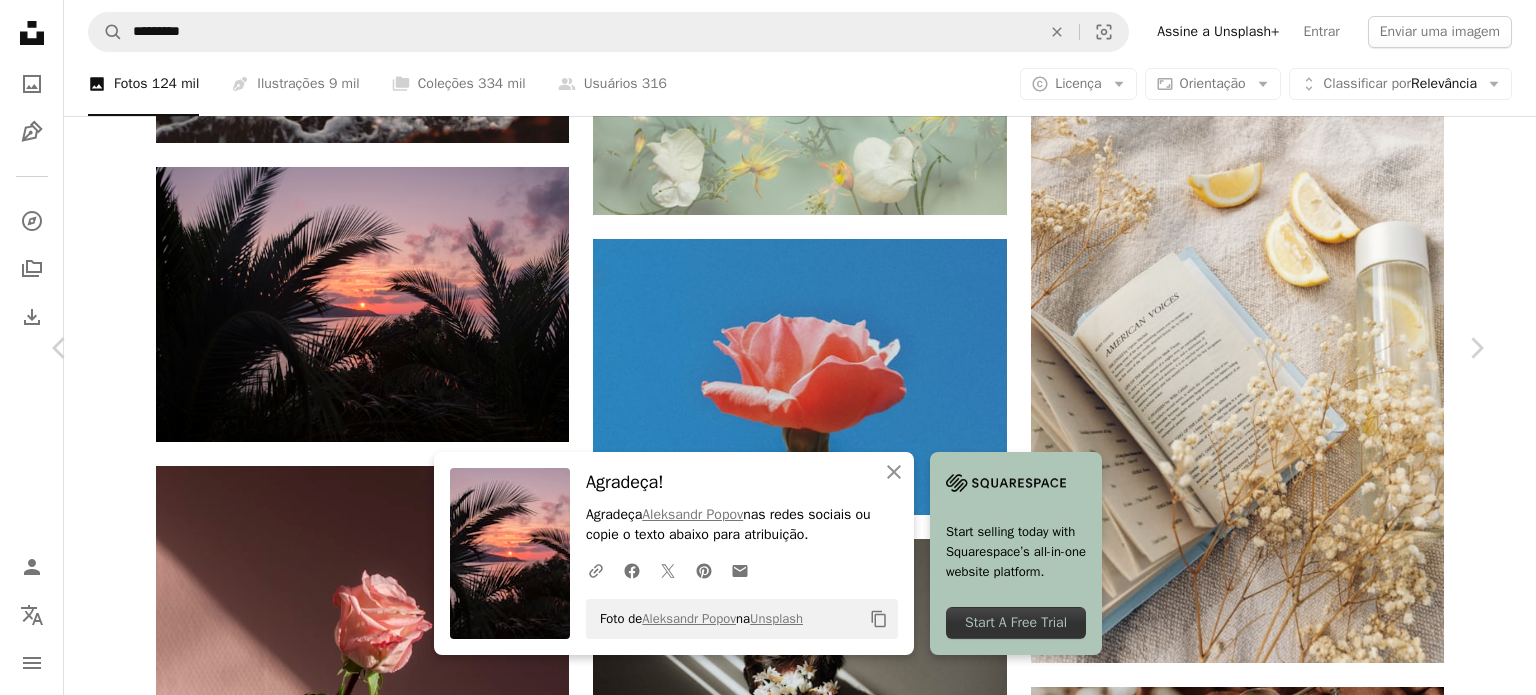 click on "Agradeça! Agradeça  [FIRST] [LAST]  nas redes sociais ou copie o texto abaixo para atribuição. A URL sharing icon (chains) Facebook icon X (formerly Twitter) icon Pinterest icon An envelope Foto de  [FIRST] [LAST]  na  Unsplash
Copy content Start selling today with Squarespace’s all-in-one website platform. Start A Free Trial [FIRST] [LAST] Disponível para contratação A checkmark inside of a circle A heart A plus sign Editar imagem   Plus sign for Unsplash+ Baixar gratuitamente Chevron down Zoom in Visualizações 14.330.587 Downloads 170.990 A forward-right arrow Compartilhar Info icon Informações More Actions A map marker [CITY], [COUNTRY] Calendar outlined Publicada em  12 de [MONTH] de 2018 Camera Canon, EOS 5D Mark III Safety Uso gratuito sob a  Licença da Unsplash papel de parede estético mar verão planta nascer do sol nuvem vida França Europa férias Fotos humor vibração Riviera Francesa composição pálido ocaso  |" at bounding box center (768, 51145) 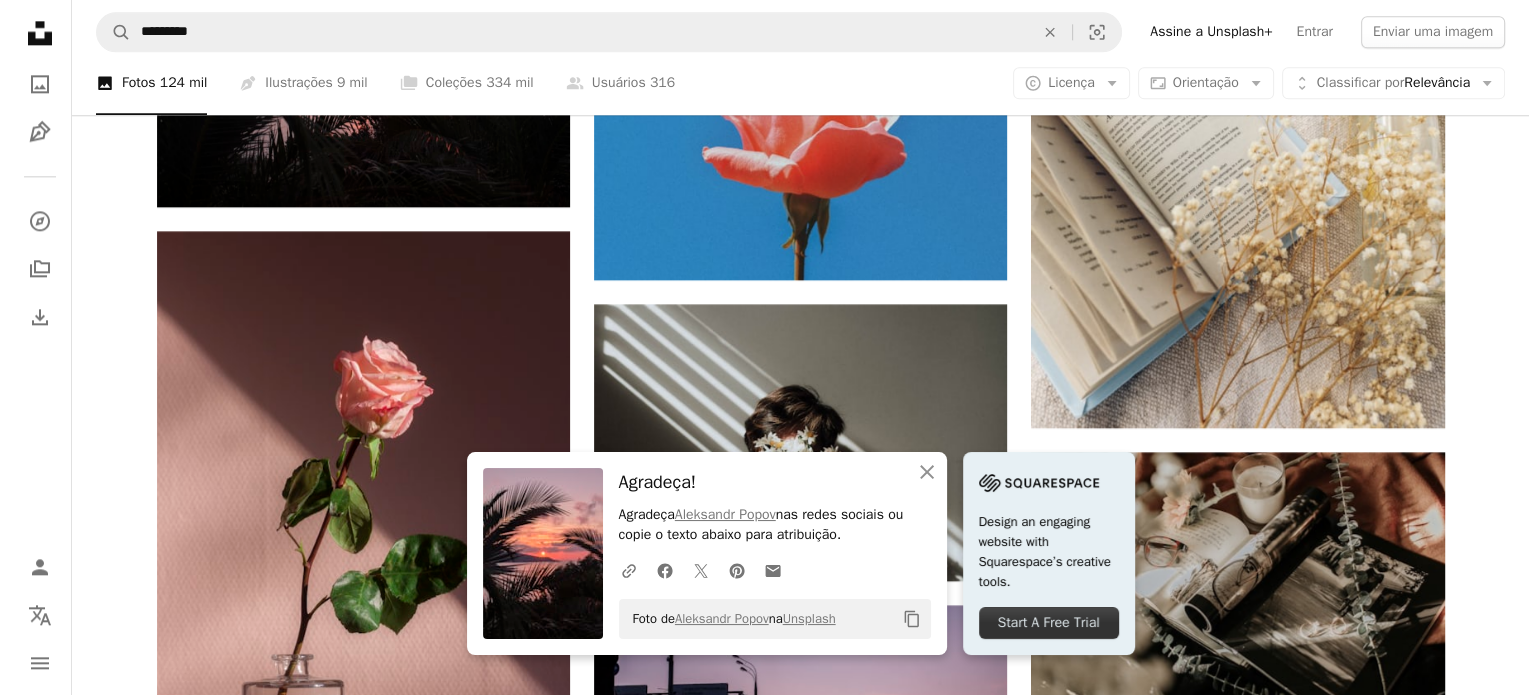 scroll, scrollTop: 2555, scrollLeft: 0, axis: vertical 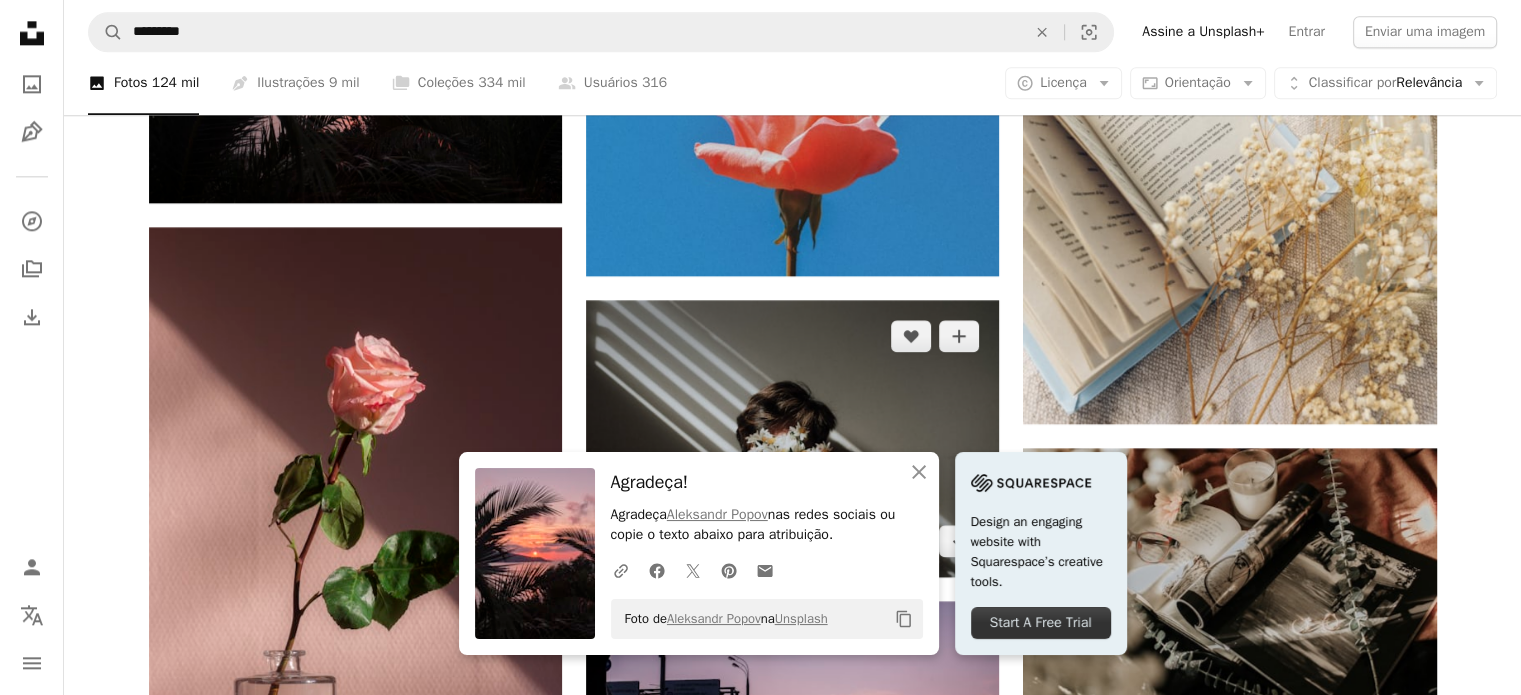 click at bounding box center [792, 438] 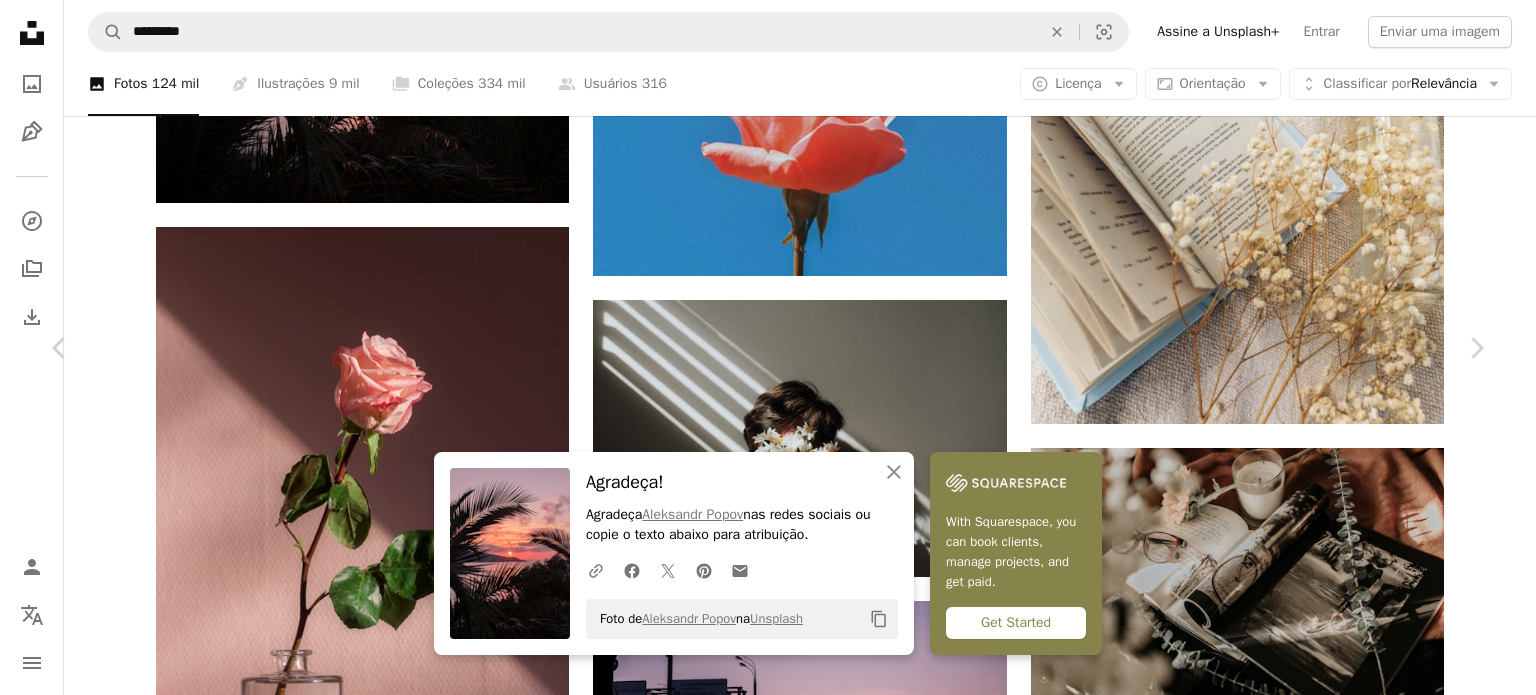 scroll, scrollTop: 2927, scrollLeft: 0, axis: vertical 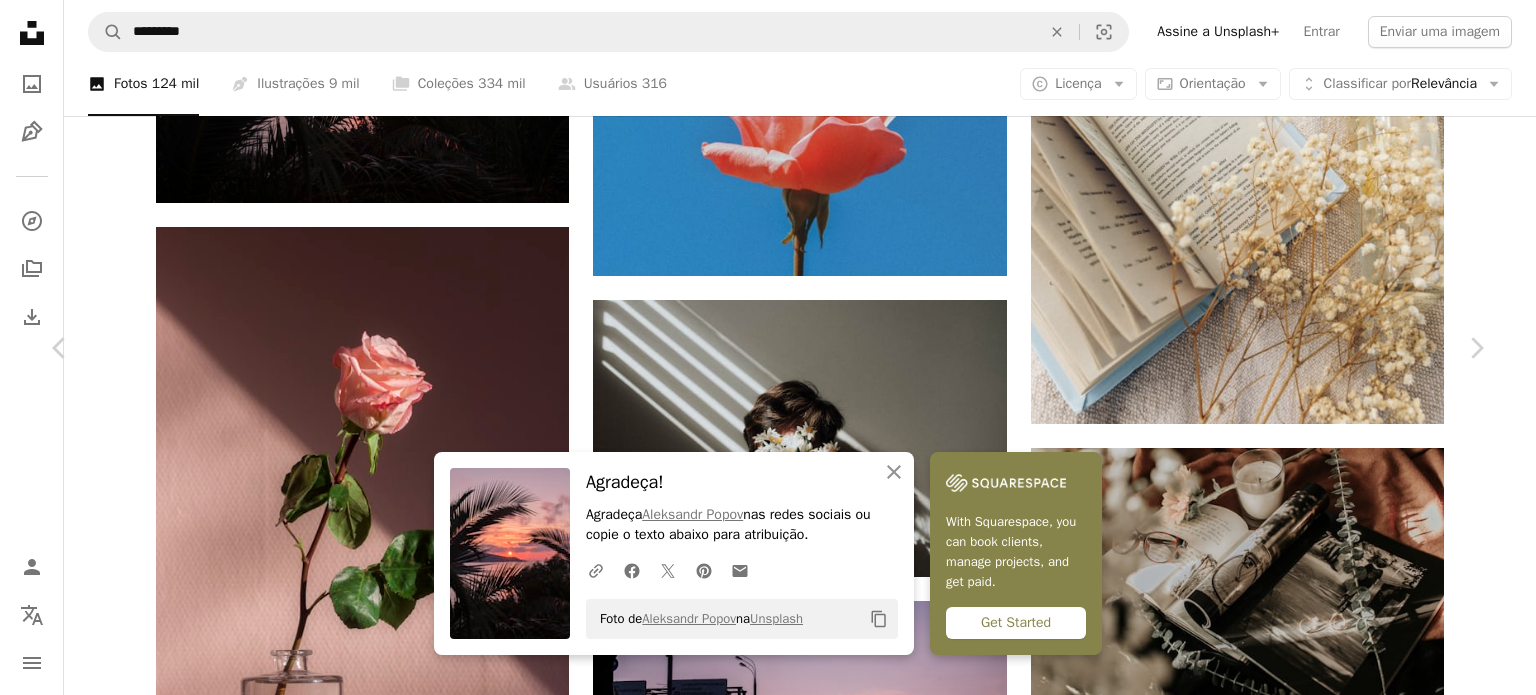 click on "Arrow pointing down" 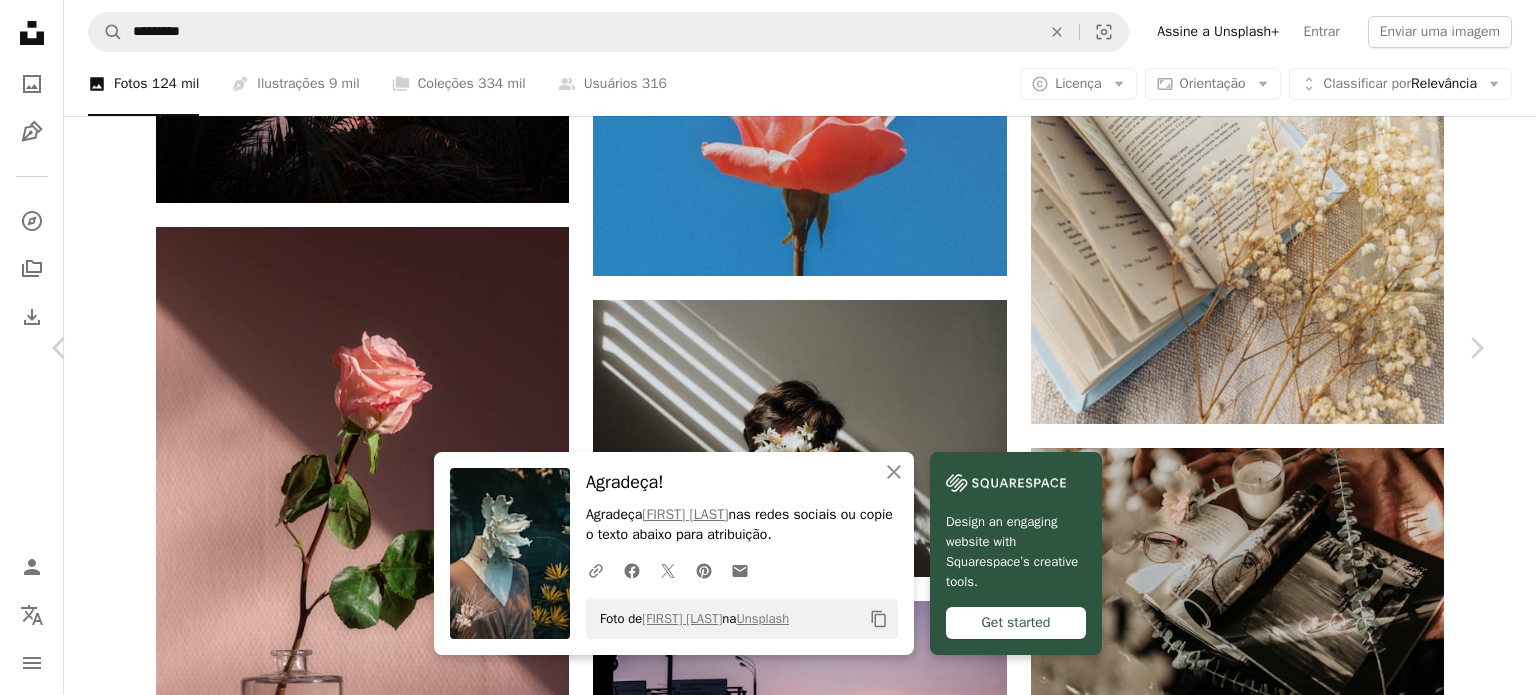 scroll, scrollTop: 3448, scrollLeft: 0, axis: vertical 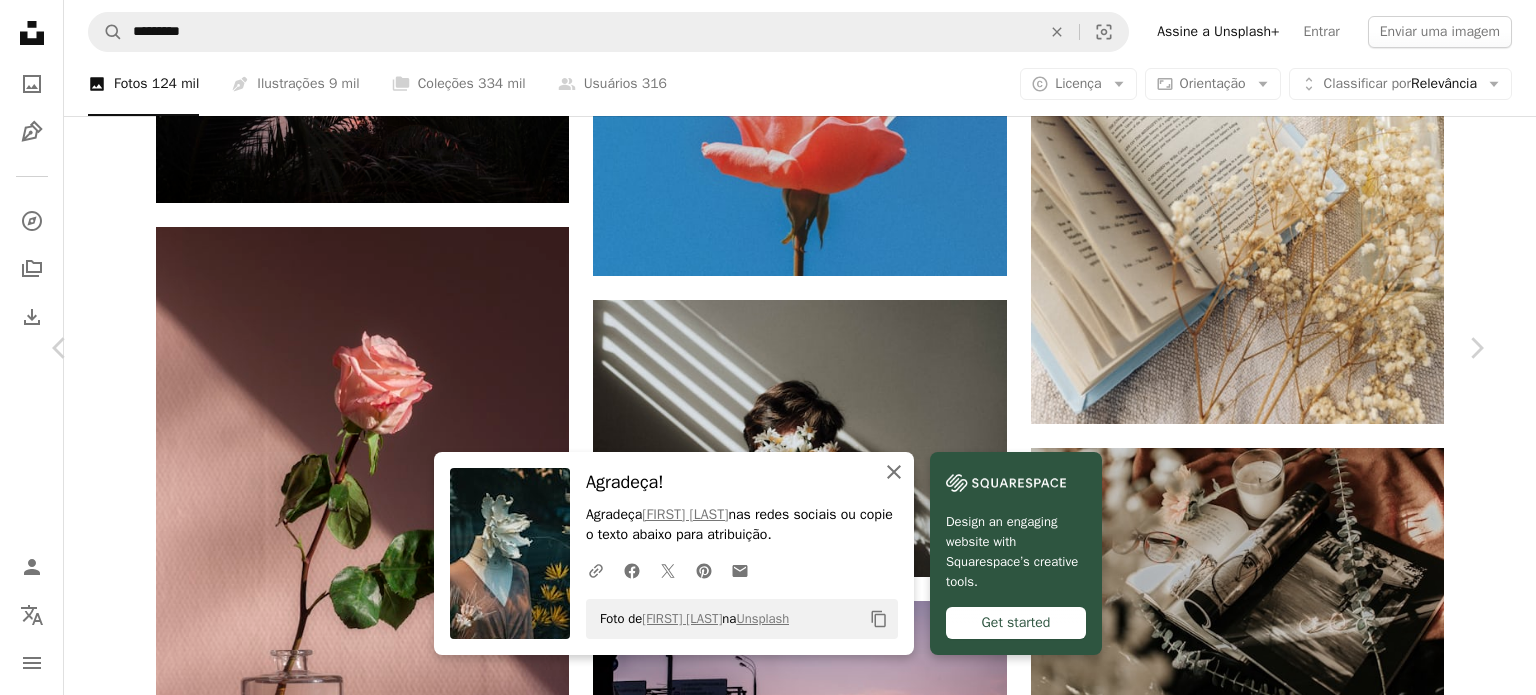 click on "An X shape" 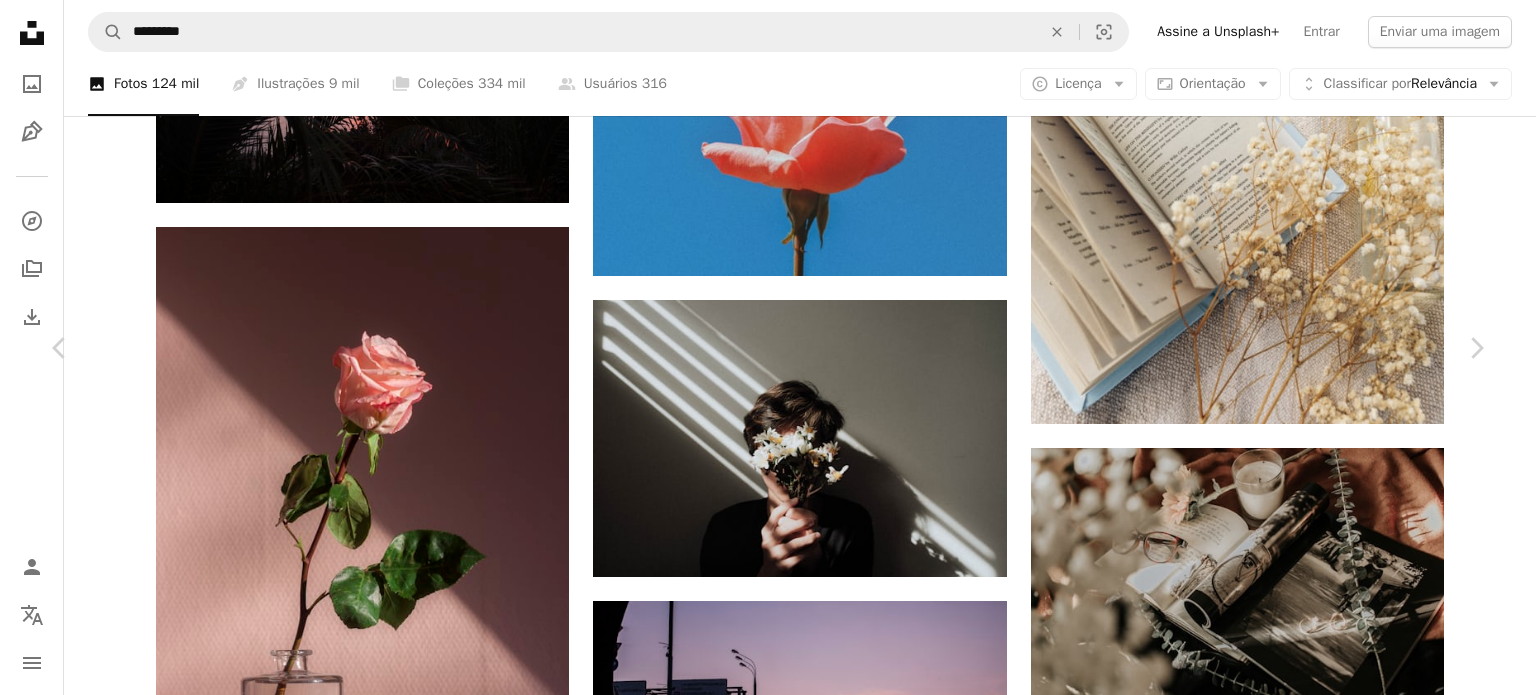 scroll, scrollTop: 19309, scrollLeft: 0, axis: vertical 